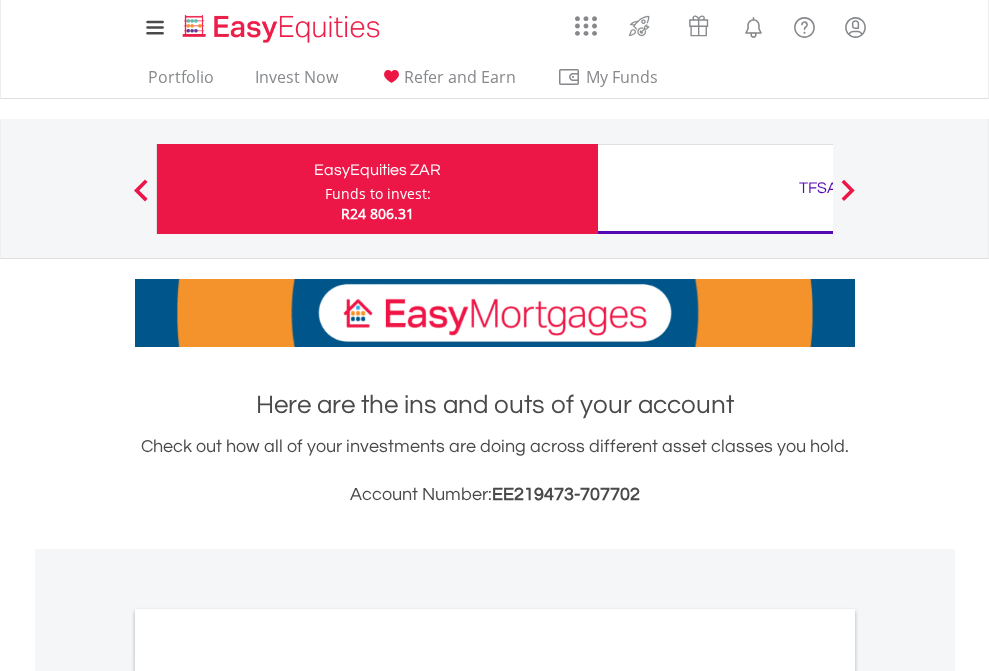 scroll, scrollTop: 0, scrollLeft: 0, axis: both 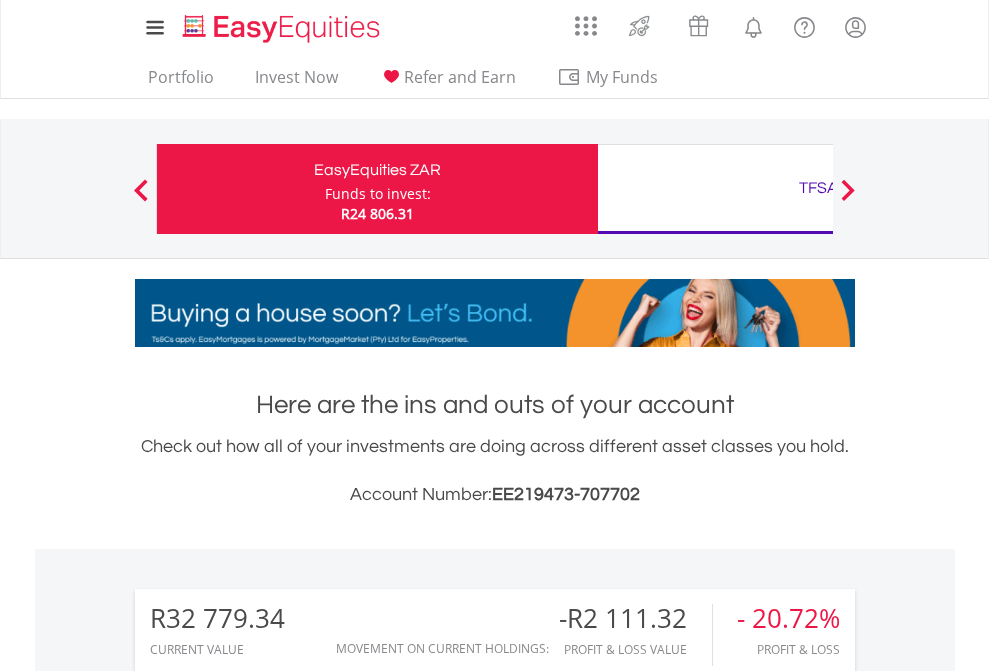 click on "Funds to invest:" at bounding box center (378, 194) 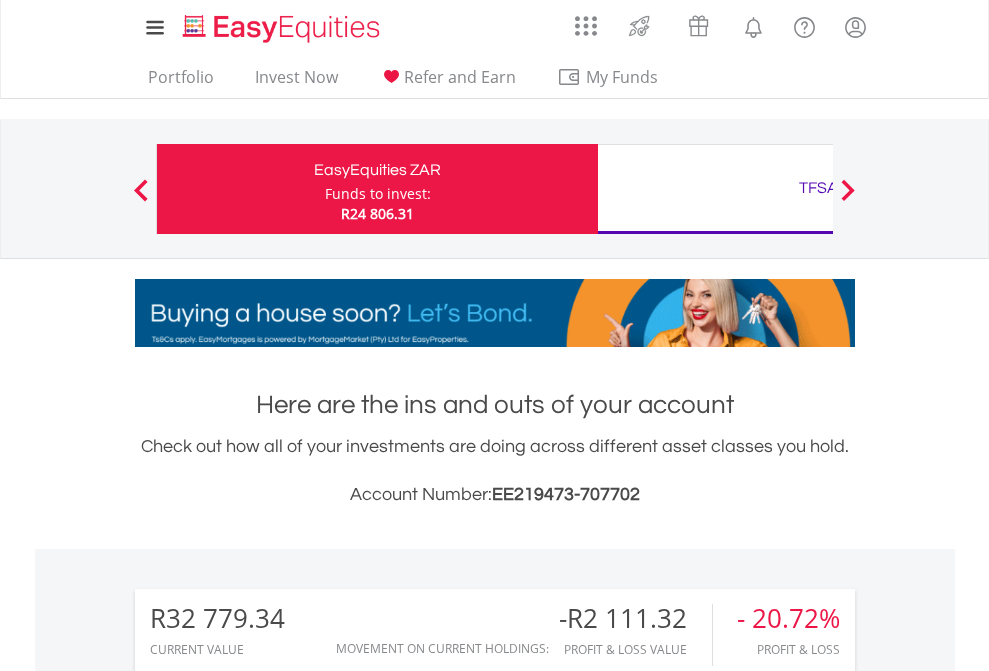 scroll, scrollTop: 999808, scrollLeft: 999687, axis: both 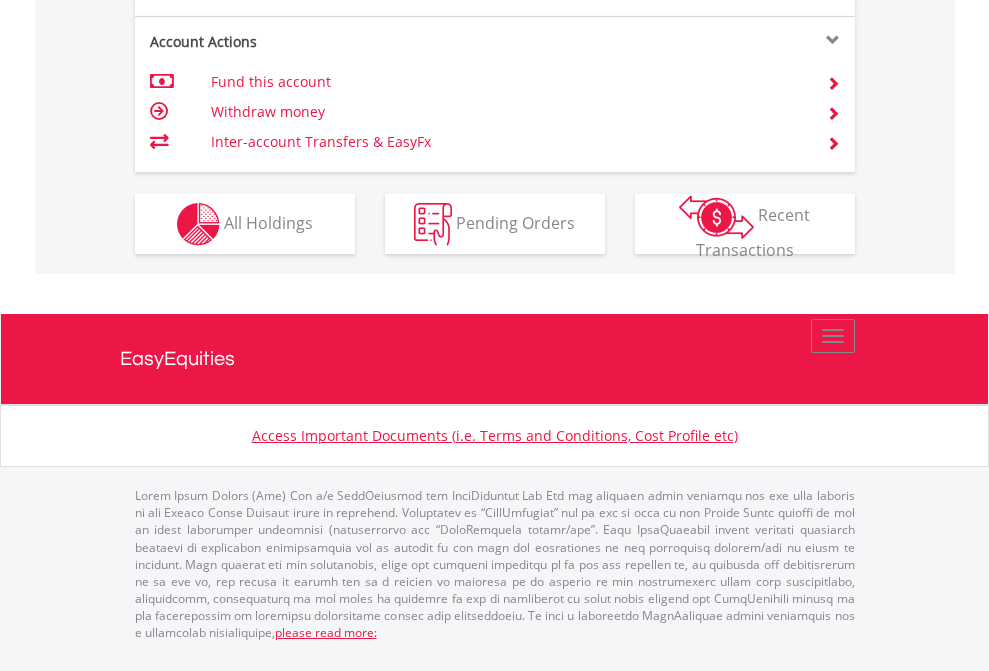 click on "Investment types" at bounding box center (706, -337) 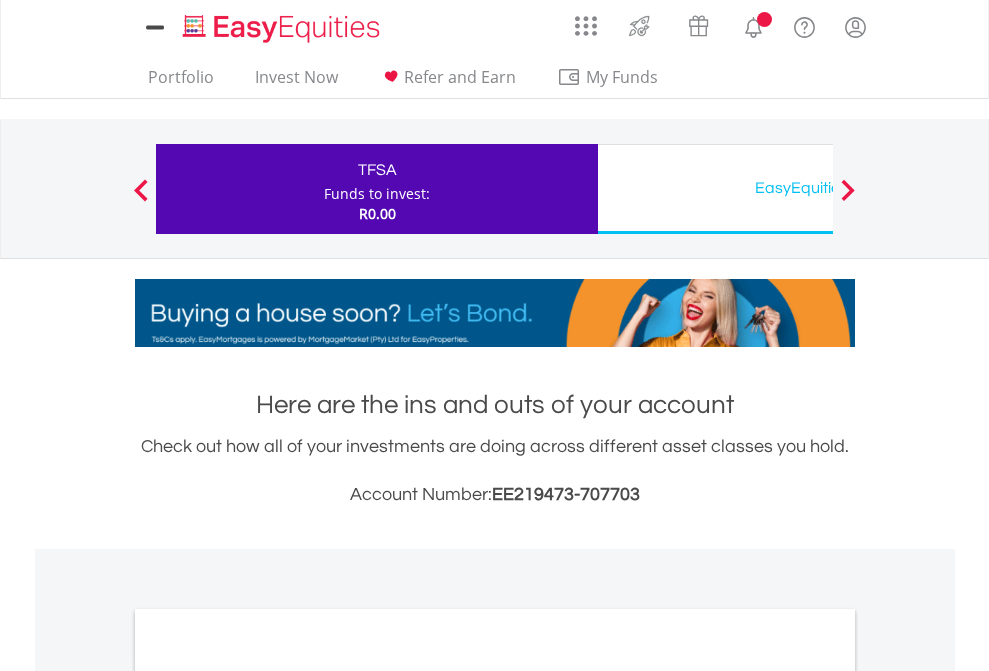 scroll, scrollTop: 0, scrollLeft: 0, axis: both 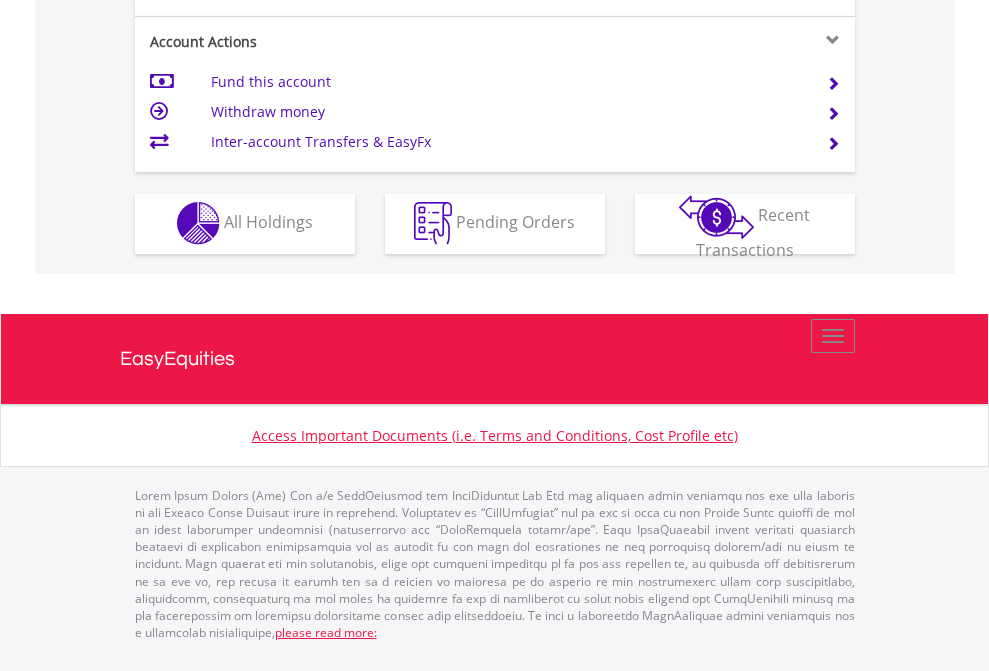 click on "Investment types" at bounding box center [706, -353] 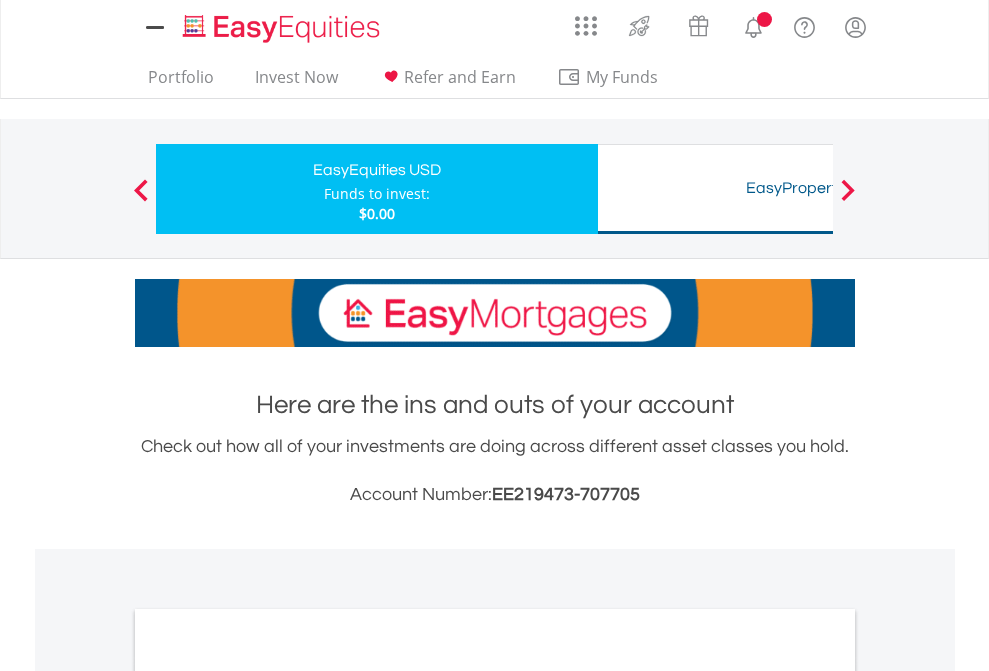 scroll, scrollTop: 0, scrollLeft: 0, axis: both 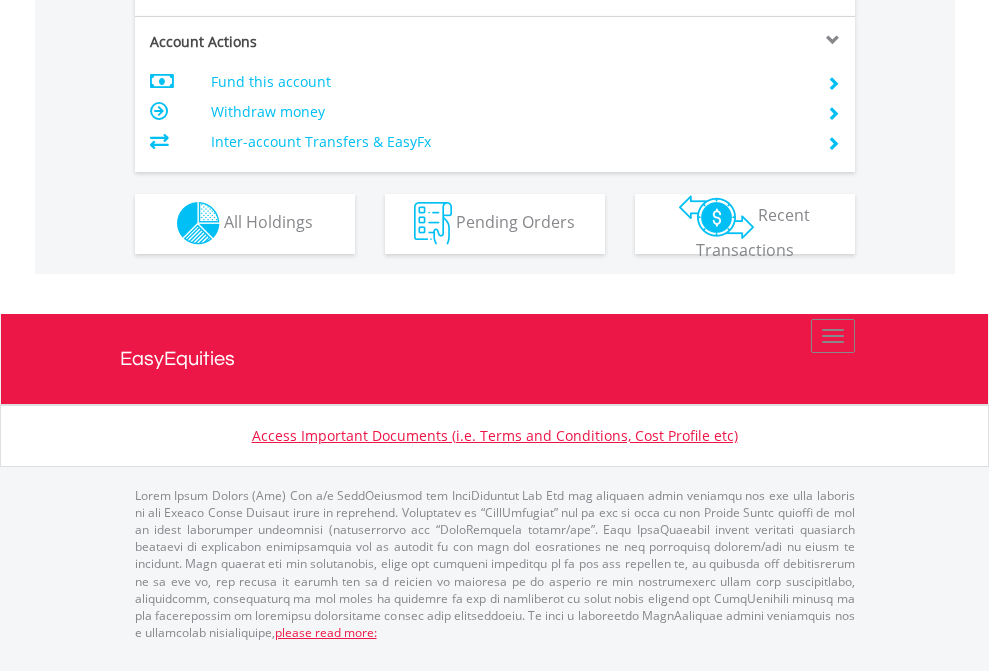 click on "Investment types" at bounding box center (706, -353) 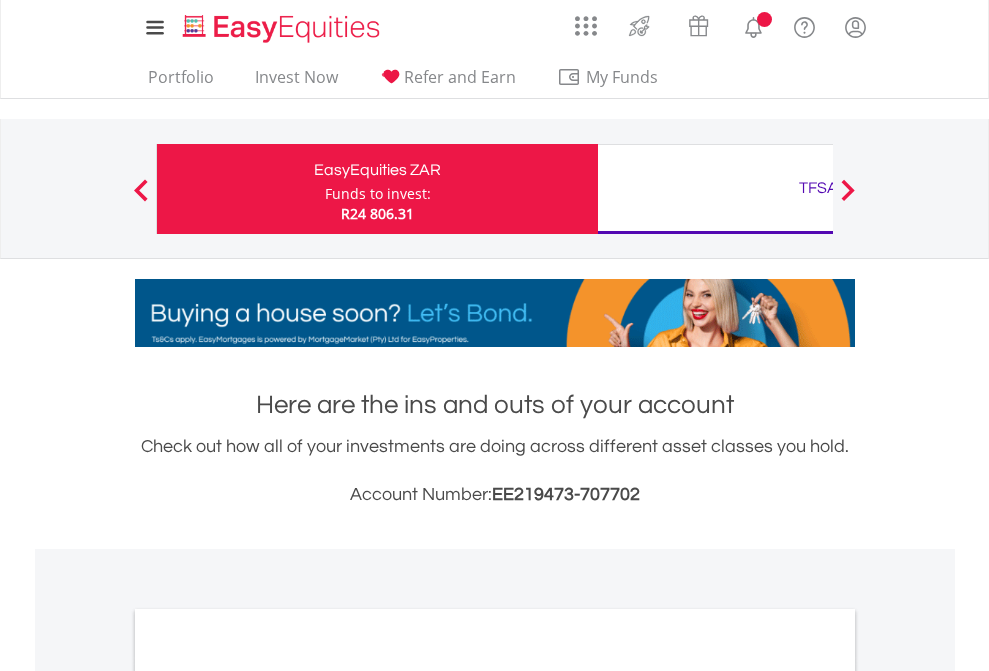 scroll, scrollTop: 1202, scrollLeft: 0, axis: vertical 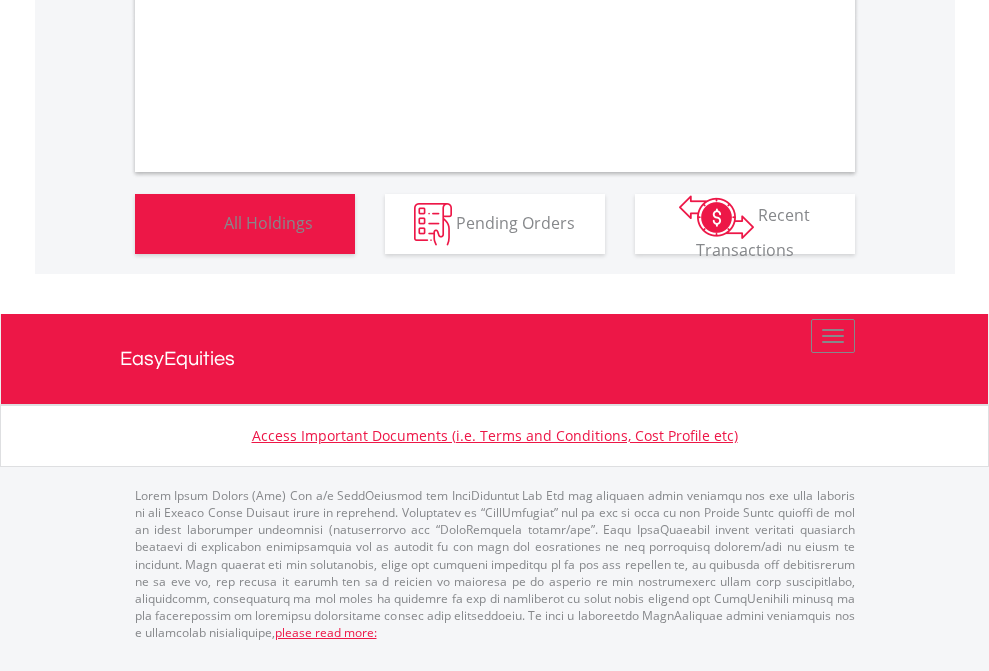 click on "All Holdings" at bounding box center [268, 222] 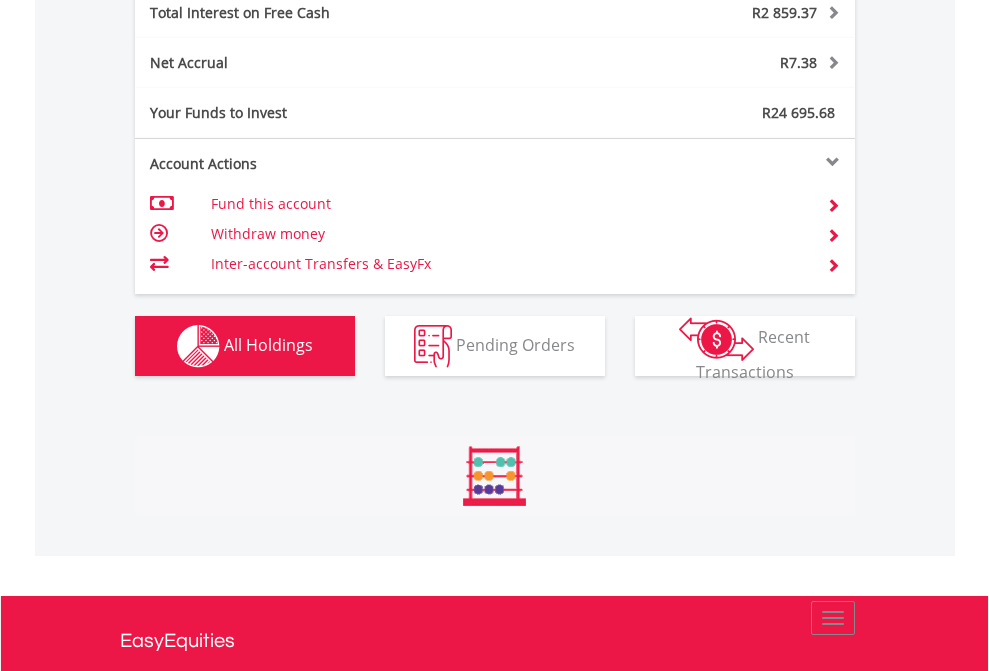 scroll, scrollTop: 999808, scrollLeft: 999687, axis: both 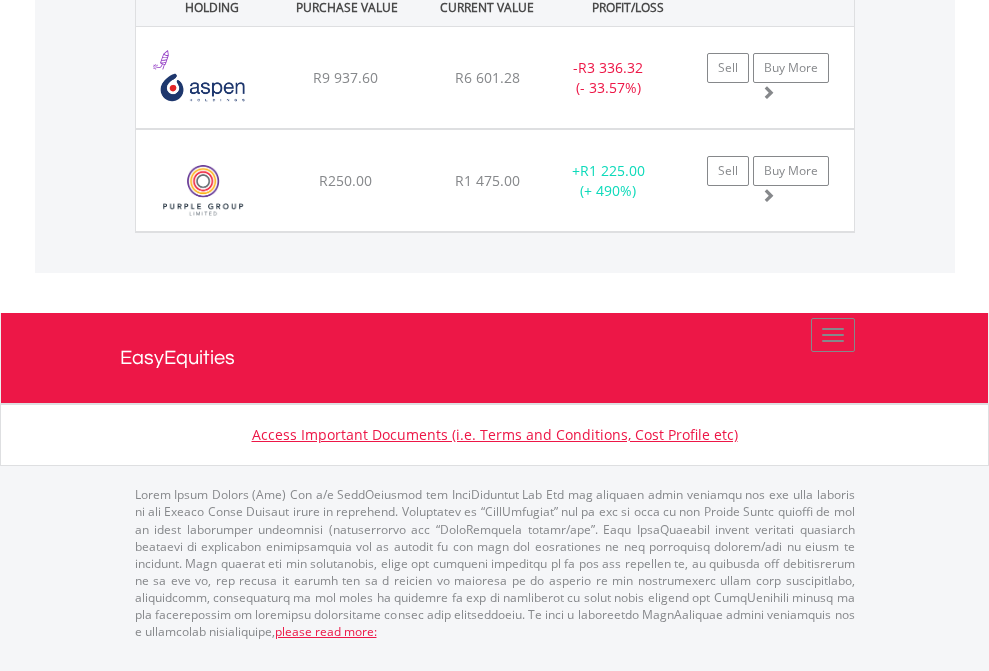 click on "TFSA" at bounding box center [818, -1522] 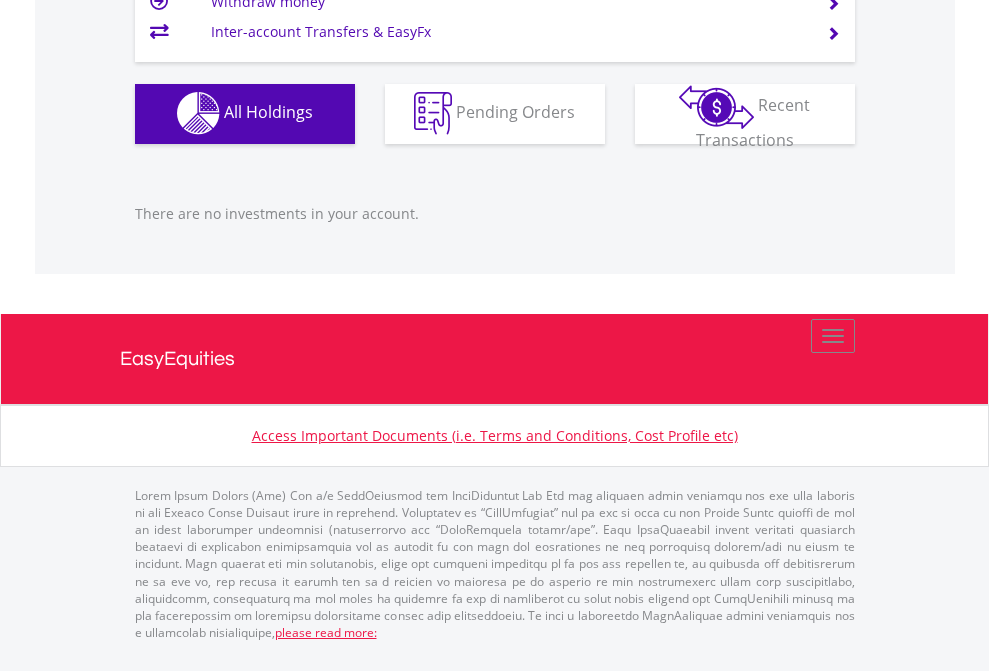 scroll, scrollTop: 1980, scrollLeft: 0, axis: vertical 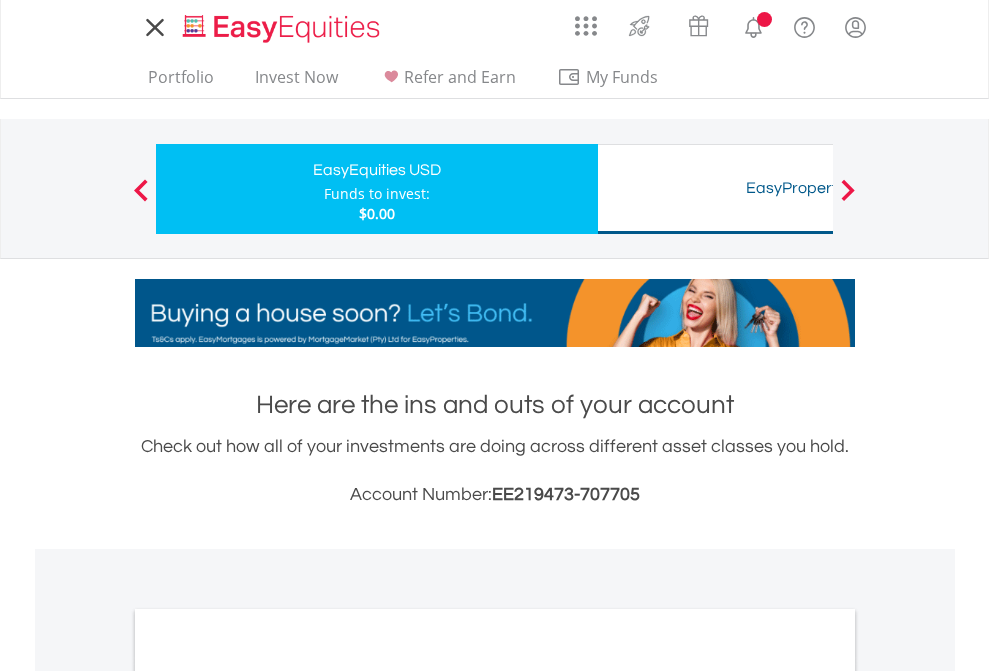 click on "All Holdings" at bounding box center [268, 1096] 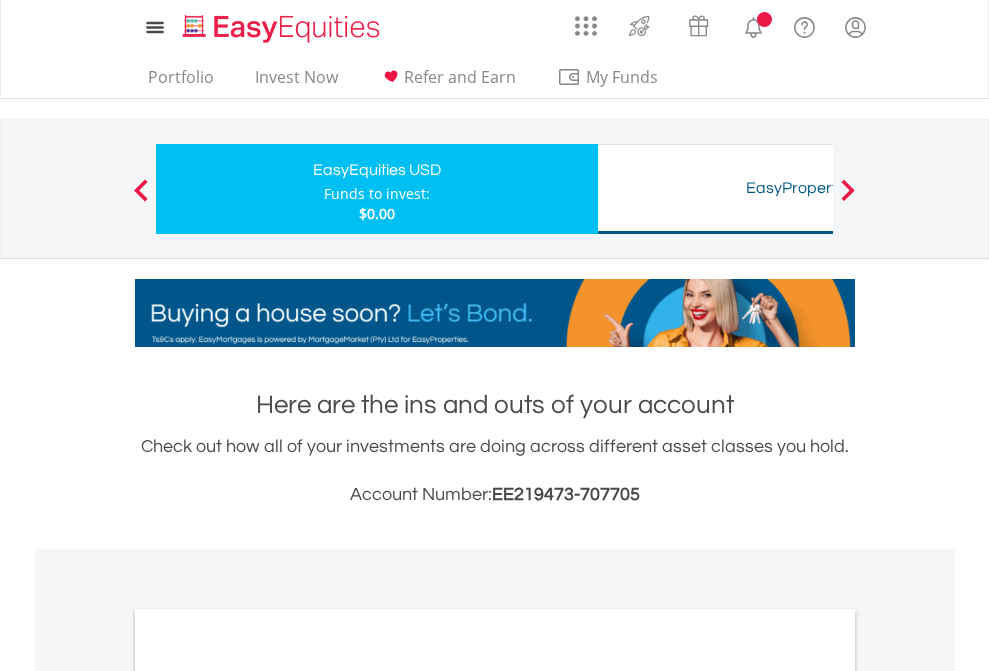 scroll, scrollTop: 1202, scrollLeft: 0, axis: vertical 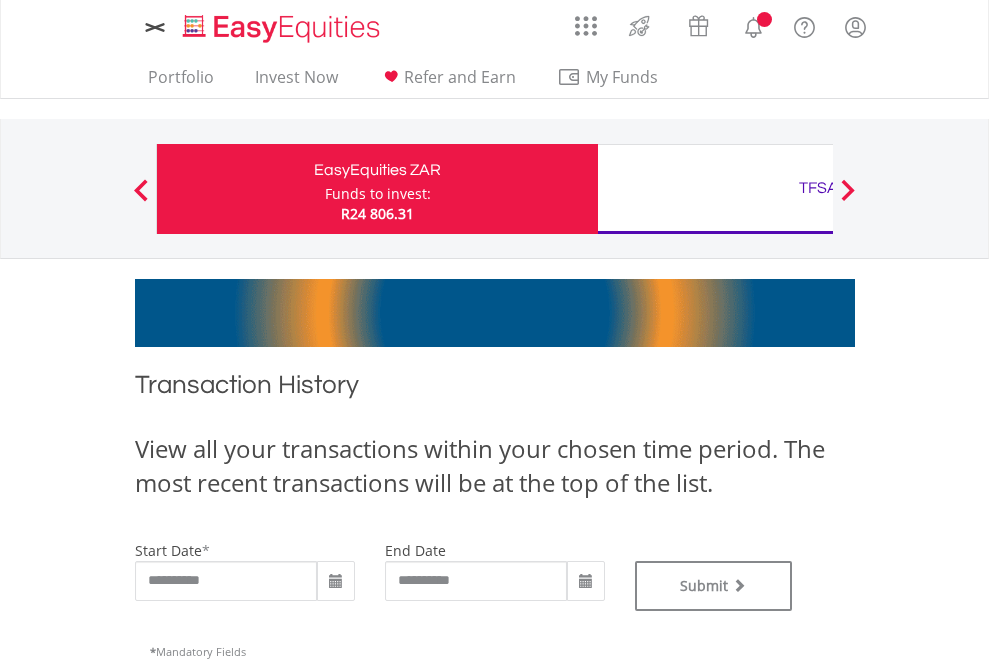 type on "**********" 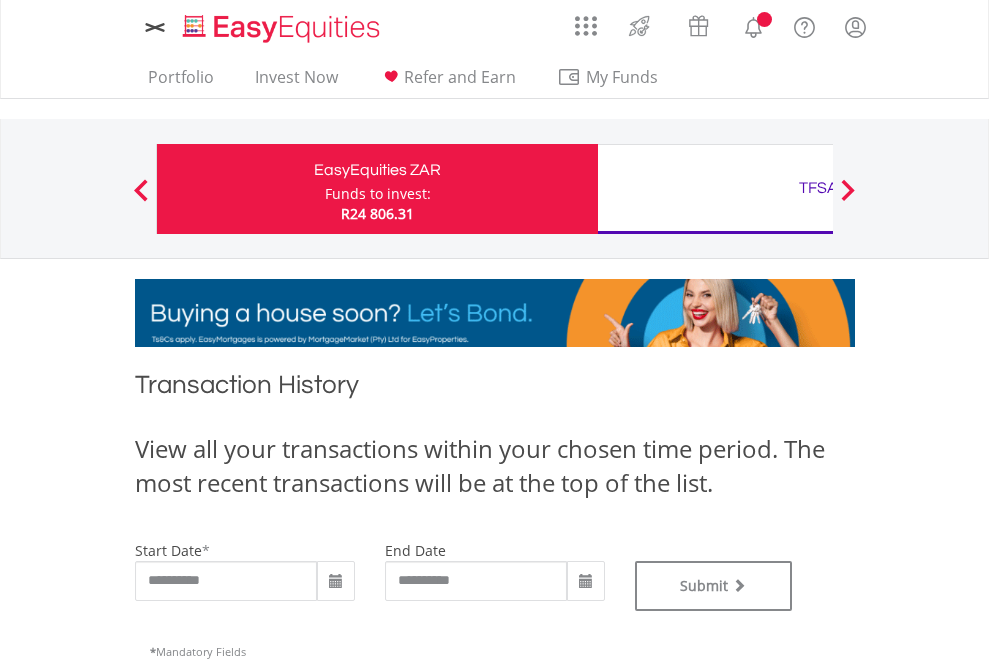 scroll, scrollTop: 0, scrollLeft: 0, axis: both 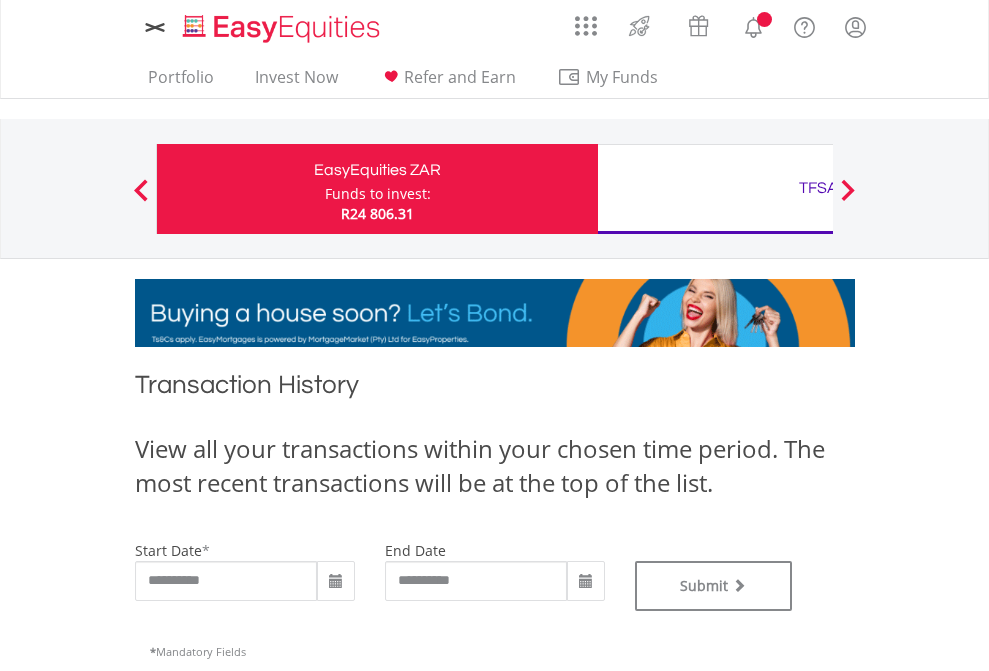 type on "**********" 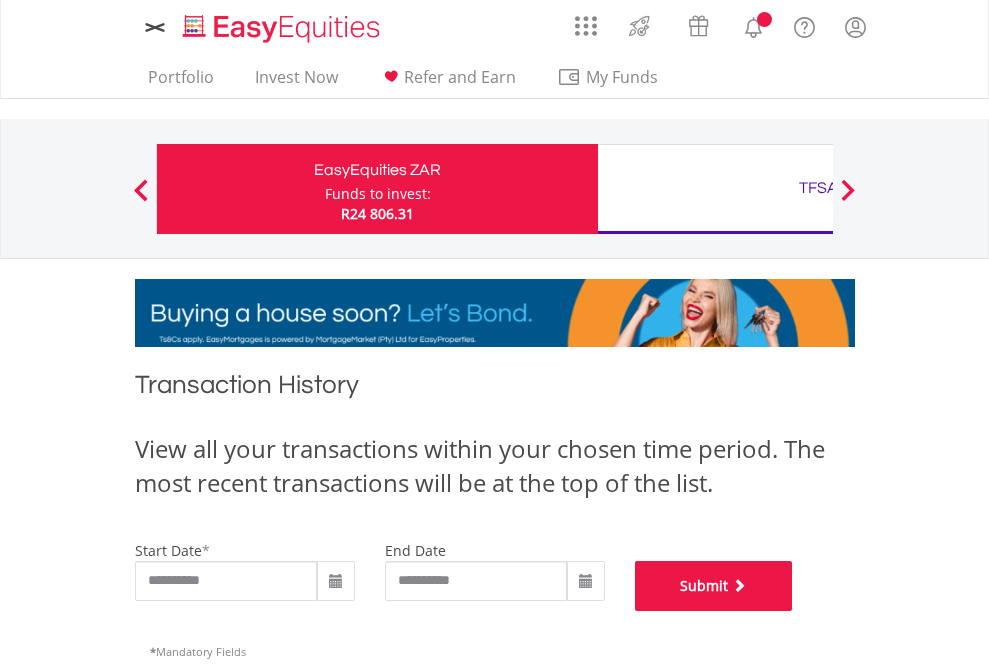 click on "Submit" at bounding box center (714, 586) 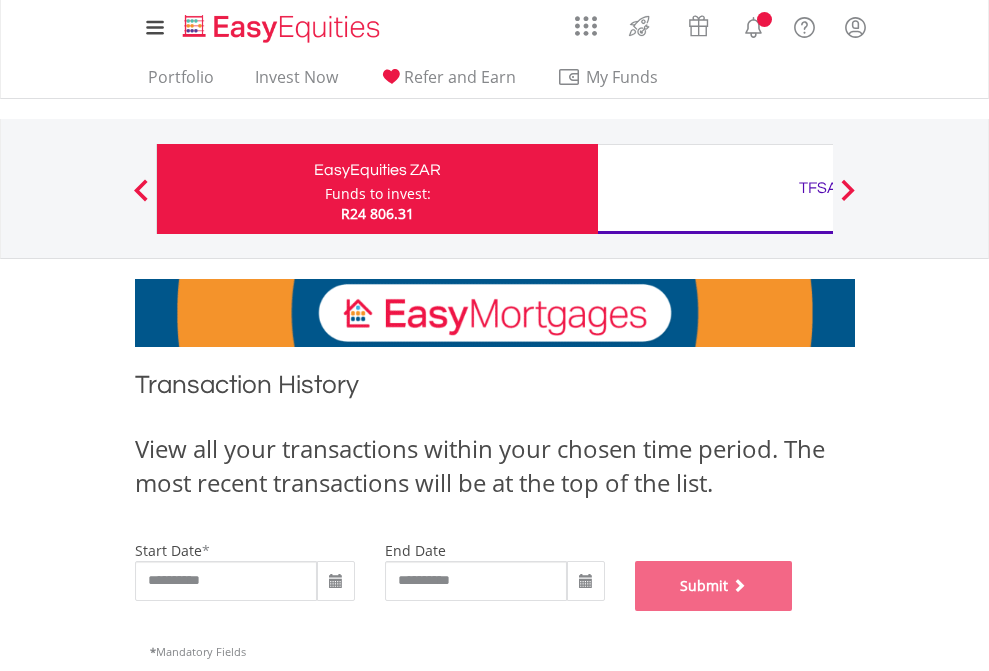 scroll, scrollTop: 811, scrollLeft: 0, axis: vertical 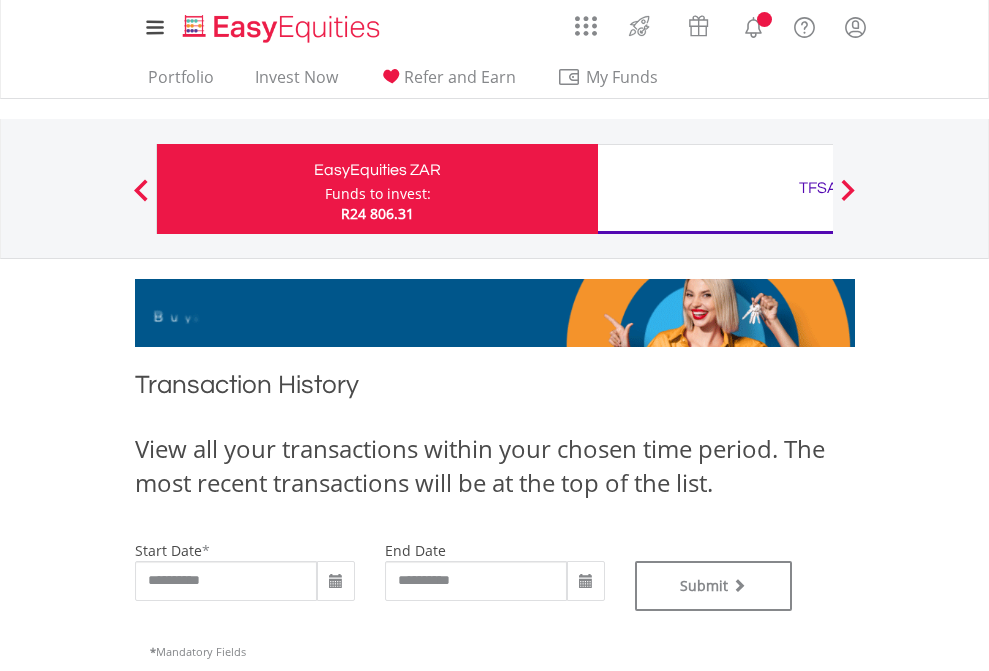 click on "TFSA" at bounding box center [818, 188] 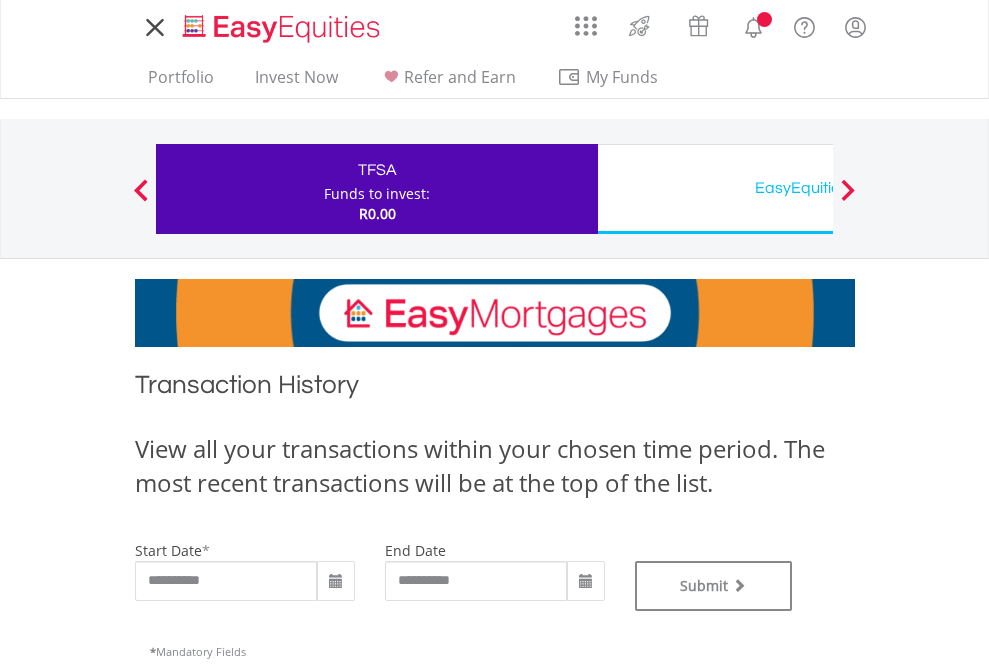 scroll, scrollTop: 0, scrollLeft: 0, axis: both 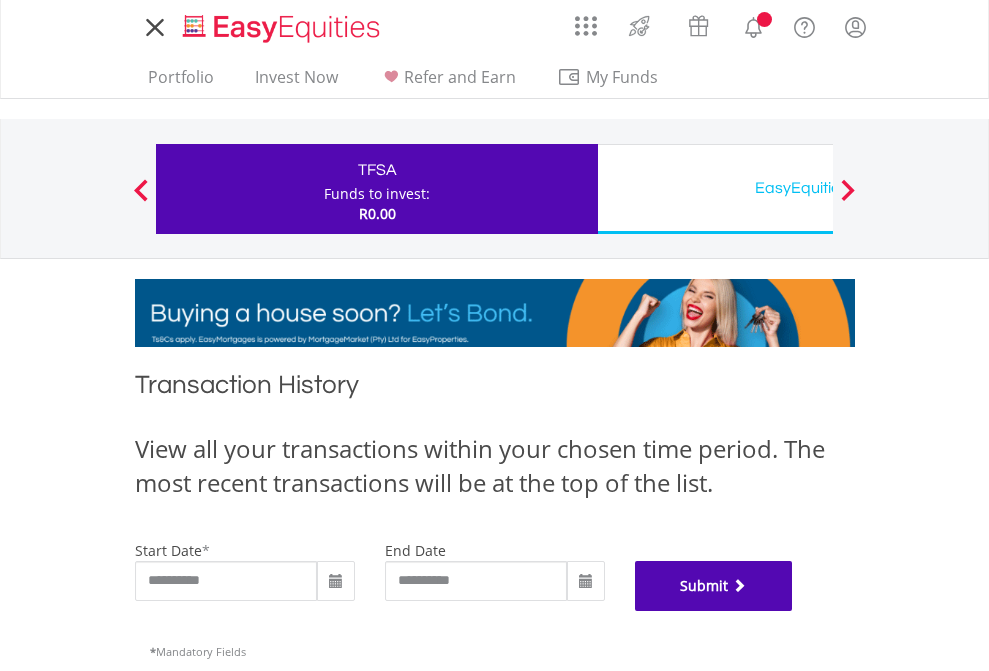 click on "Submit" at bounding box center [714, 586] 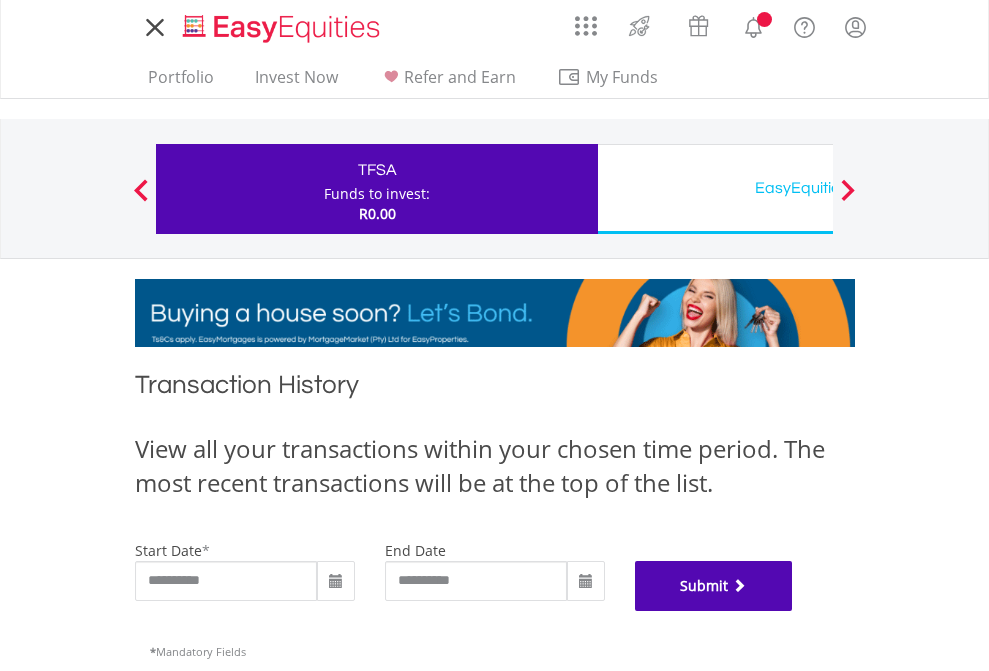 scroll, scrollTop: 811, scrollLeft: 0, axis: vertical 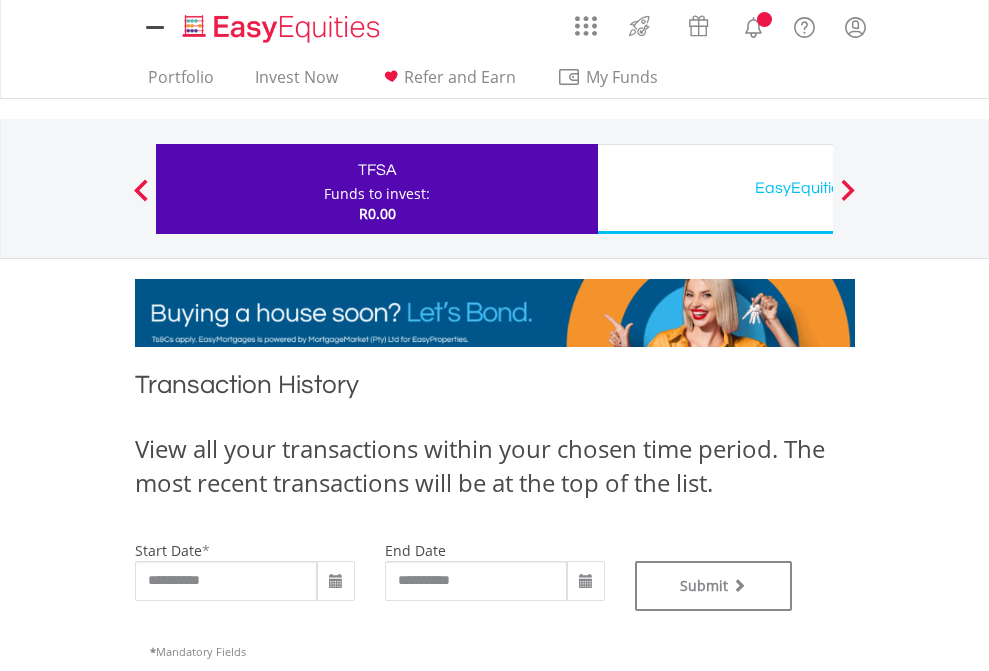 click on "EasyEquities USD" at bounding box center [818, 188] 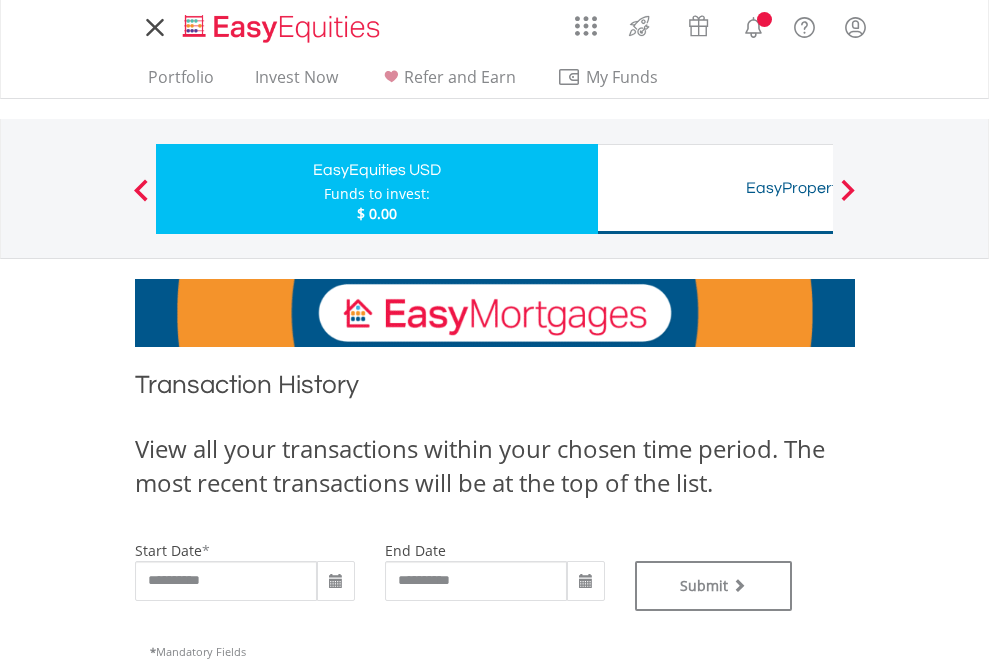 scroll, scrollTop: 0, scrollLeft: 0, axis: both 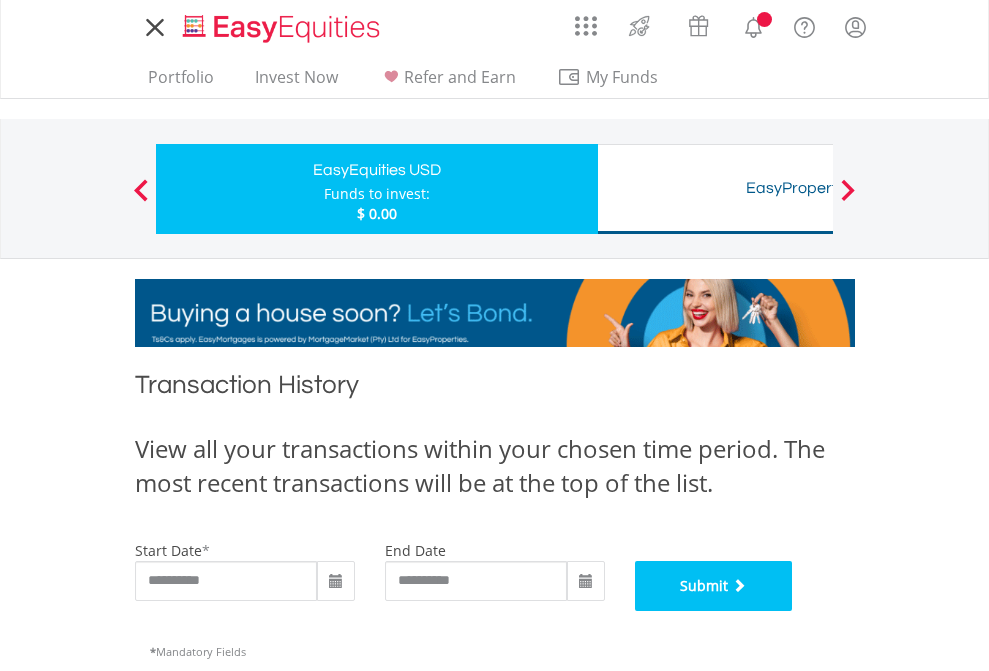 click on "Submit" at bounding box center [714, 586] 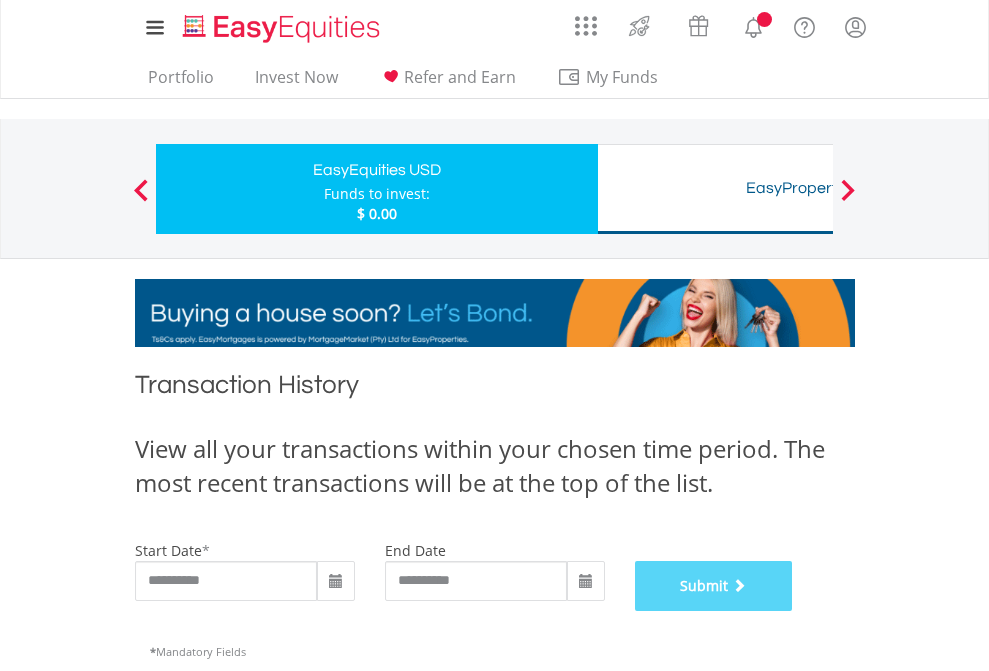scroll, scrollTop: 811, scrollLeft: 0, axis: vertical 